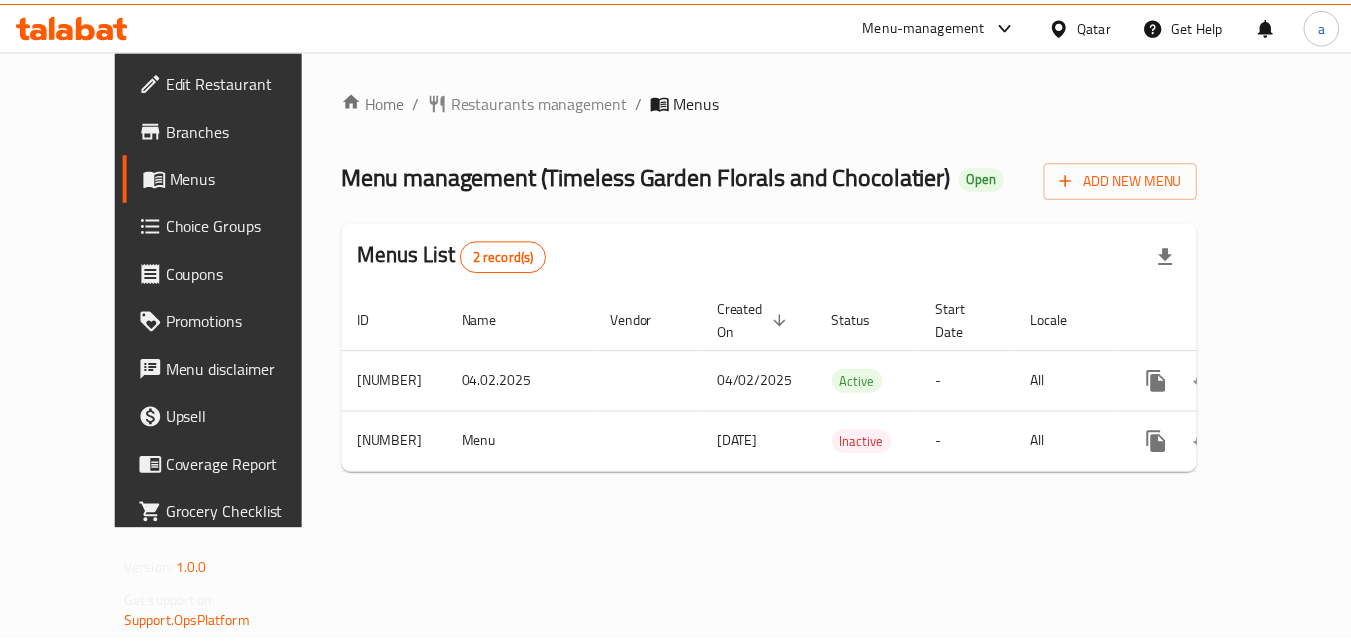 scroll, scrollTop: 0, scrollLeft: 0, axis: both 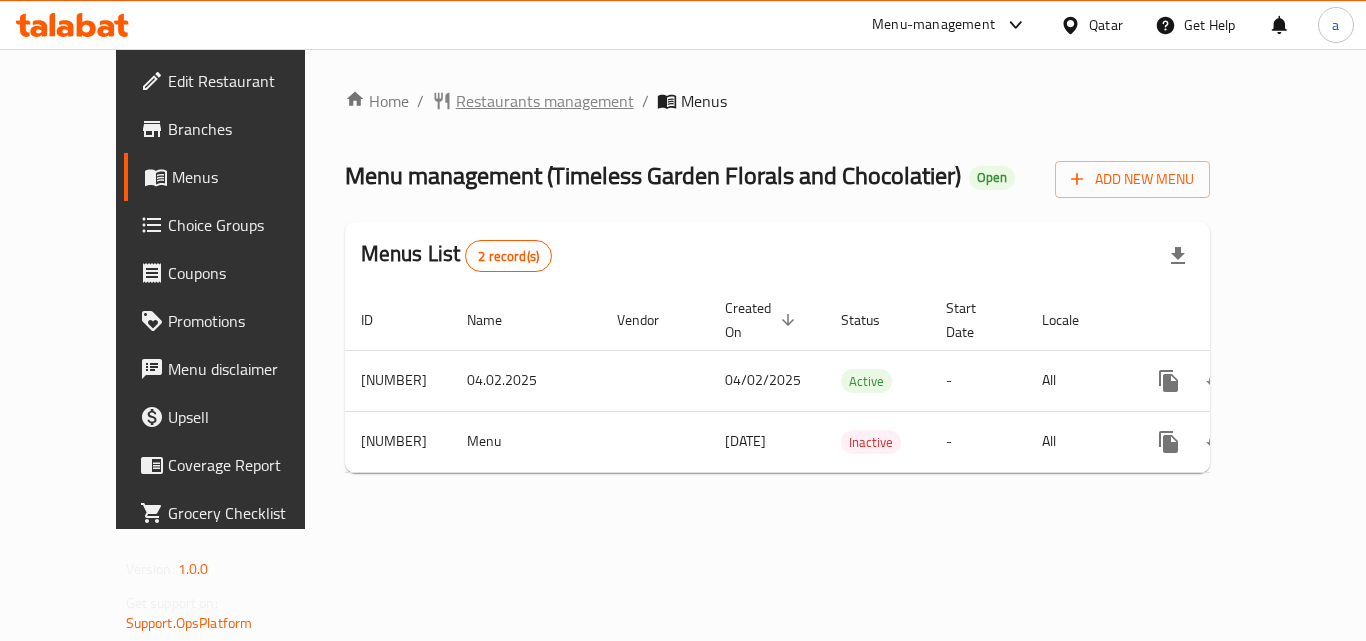 click on "Restaurants management" at bounding box center (545, 101) 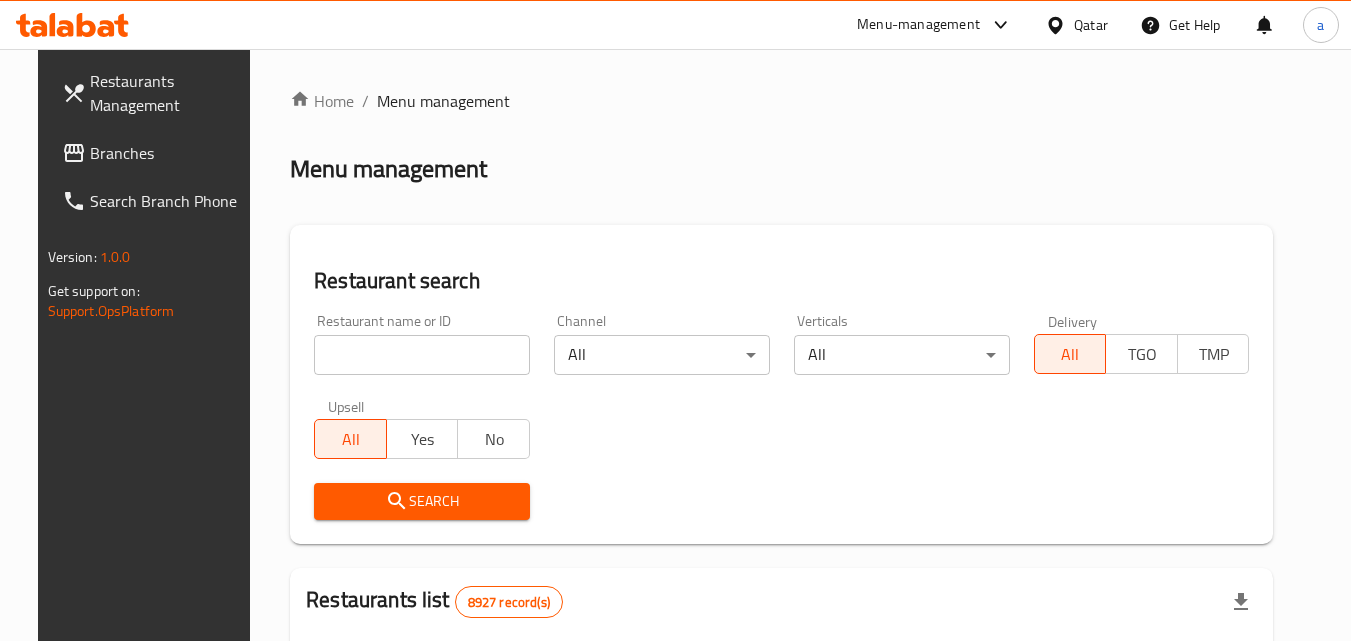 click at bounding box center [422, 355] 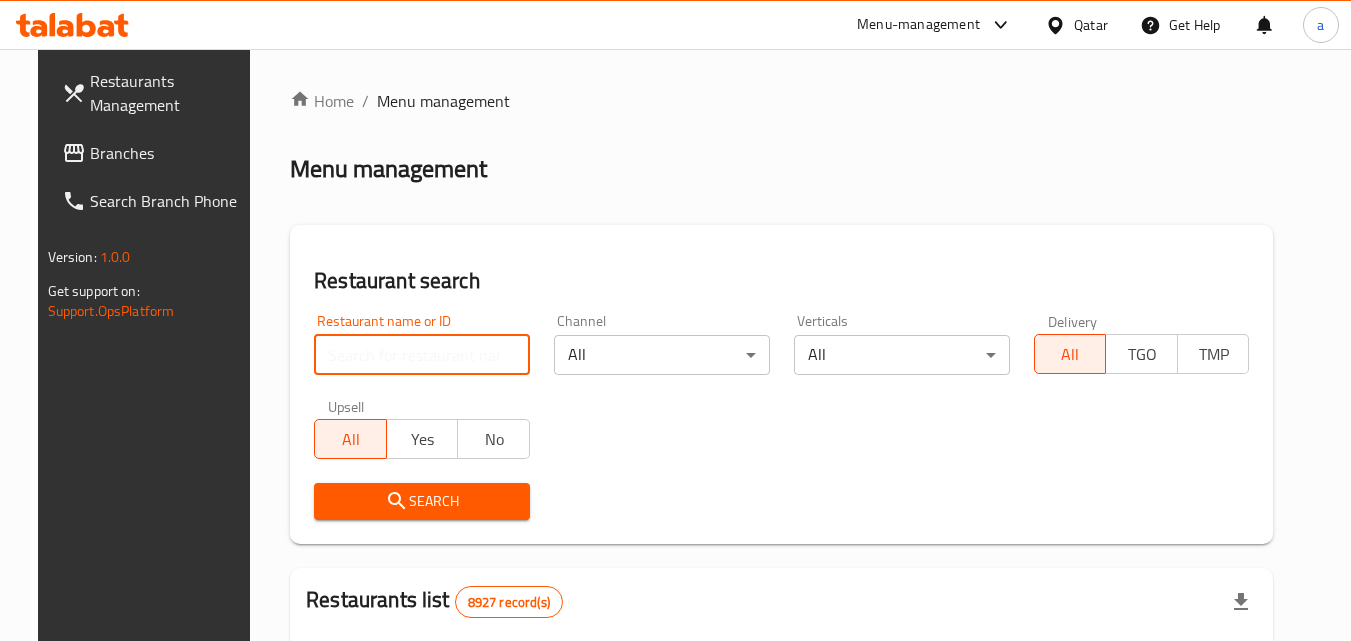 paste on "689715" 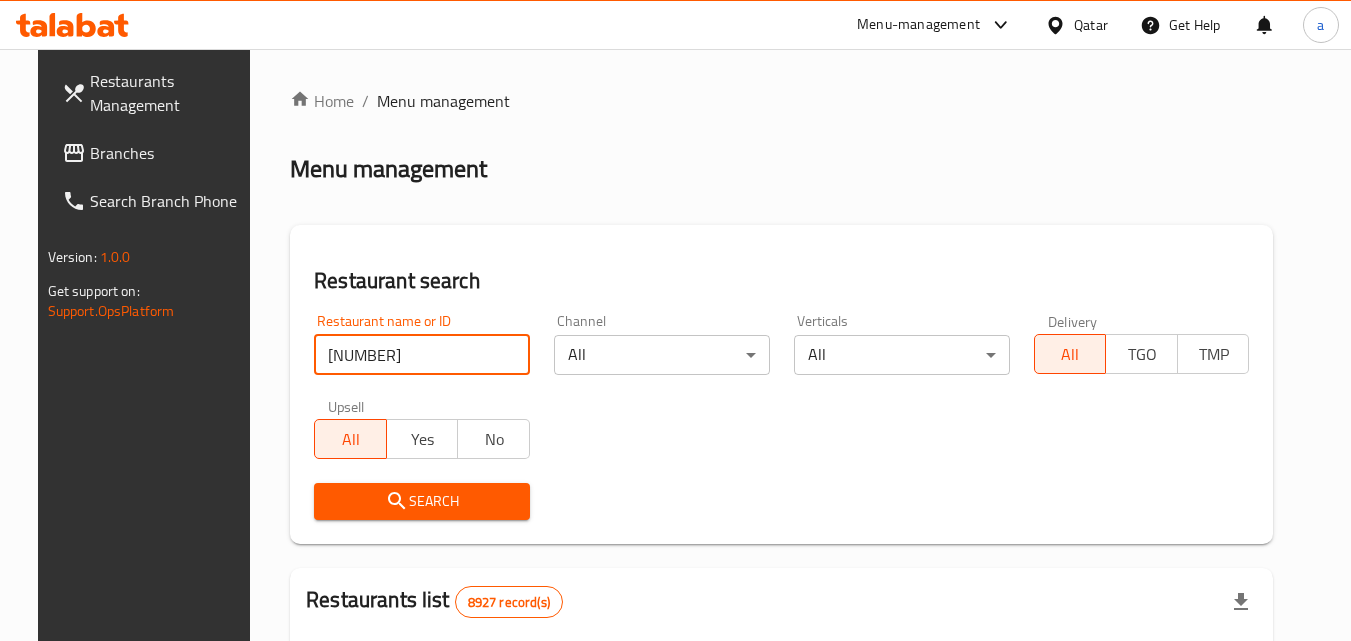 type on "689715" 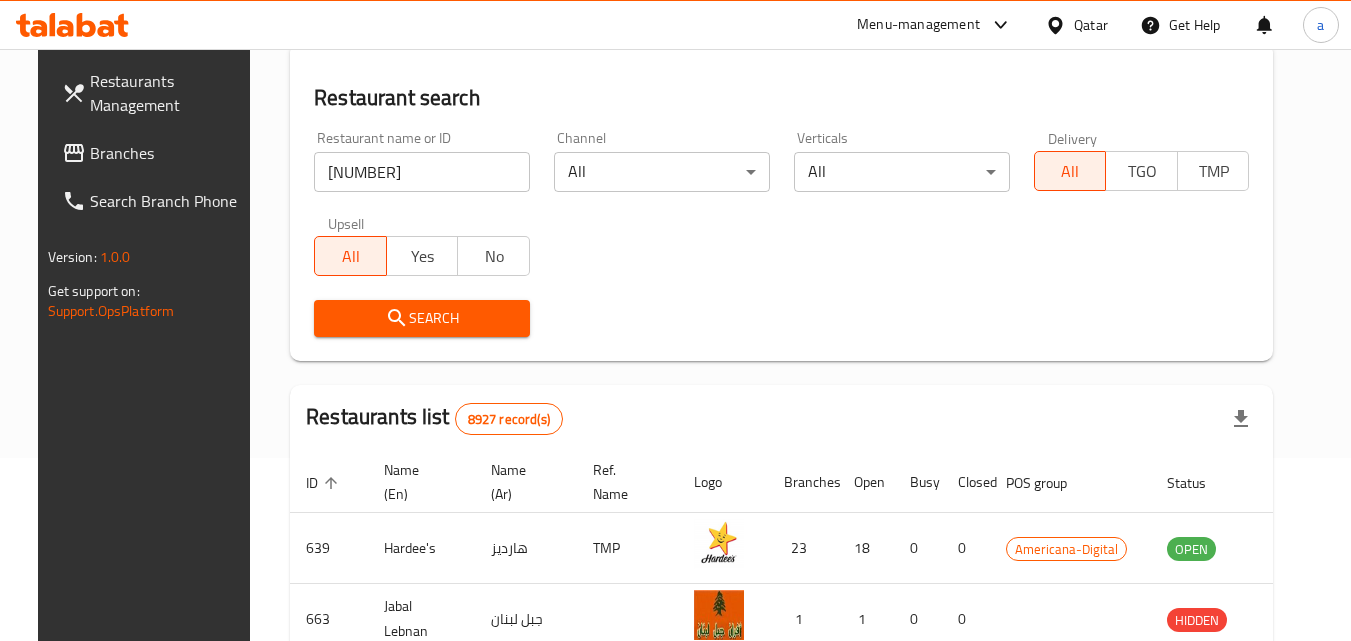 scroll, scrollTop: 200, scrollLeft: 0, axis: vertical 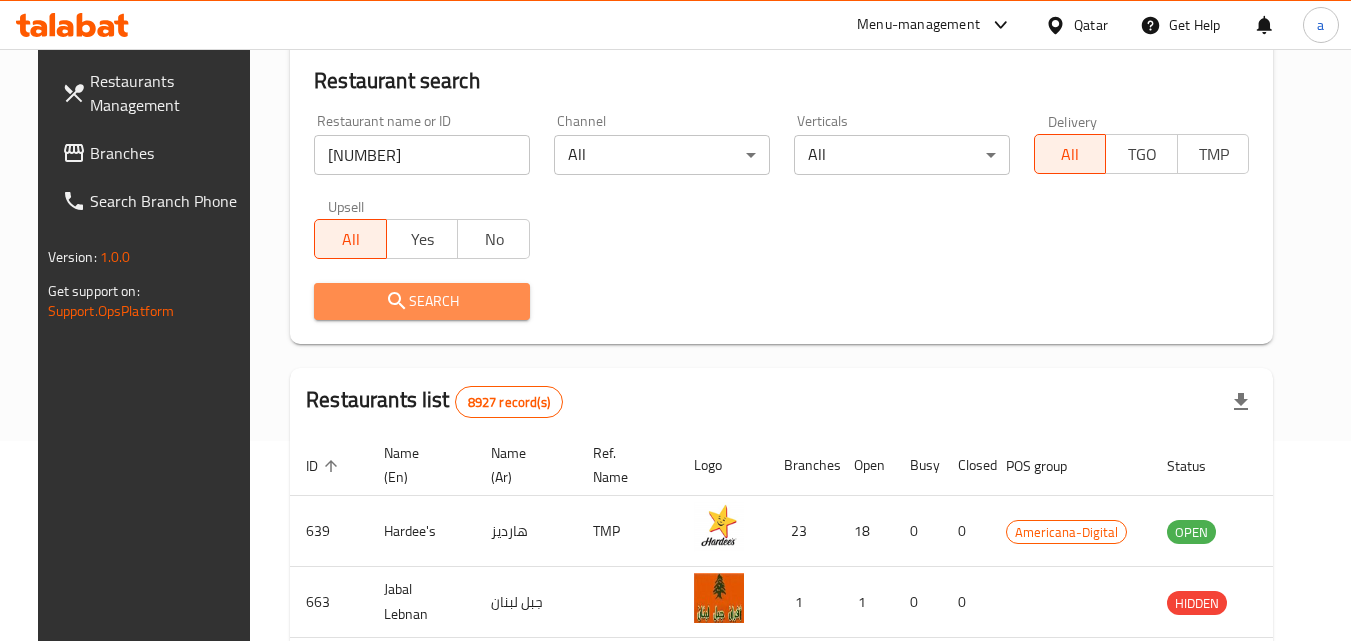 click on "Search" at bounding box center [422, 301] 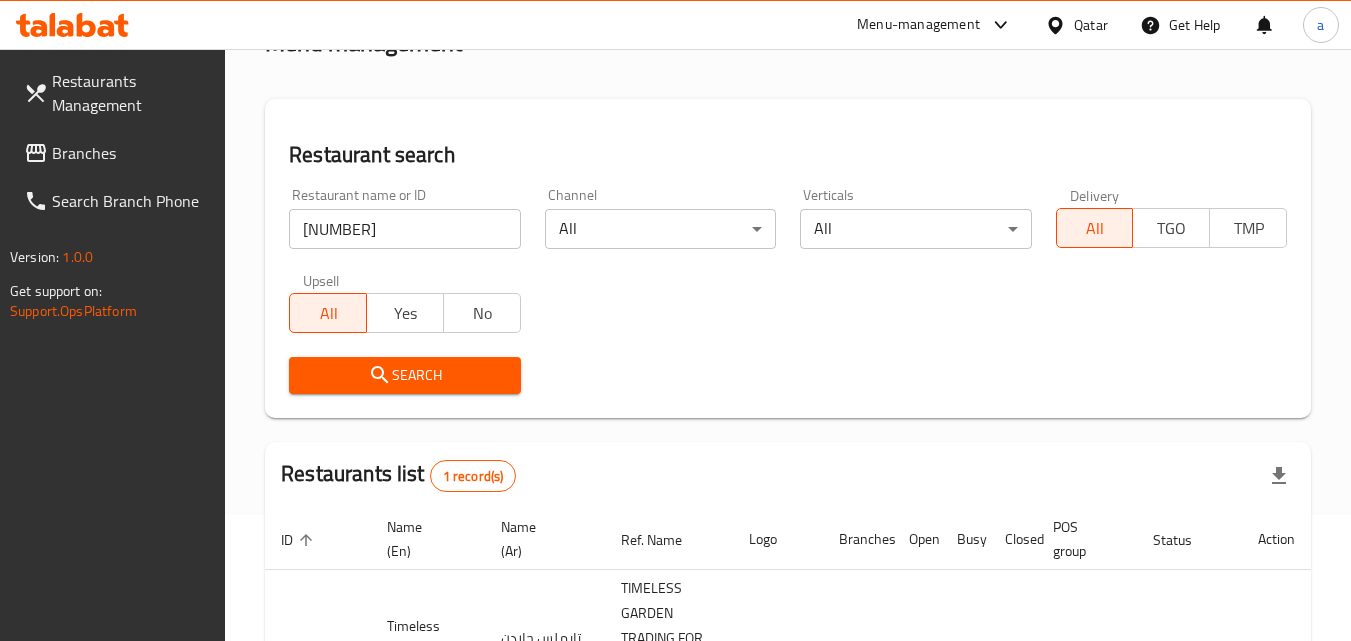 scroll, scrollTop: 0, scrollLeft: 0, axis: both 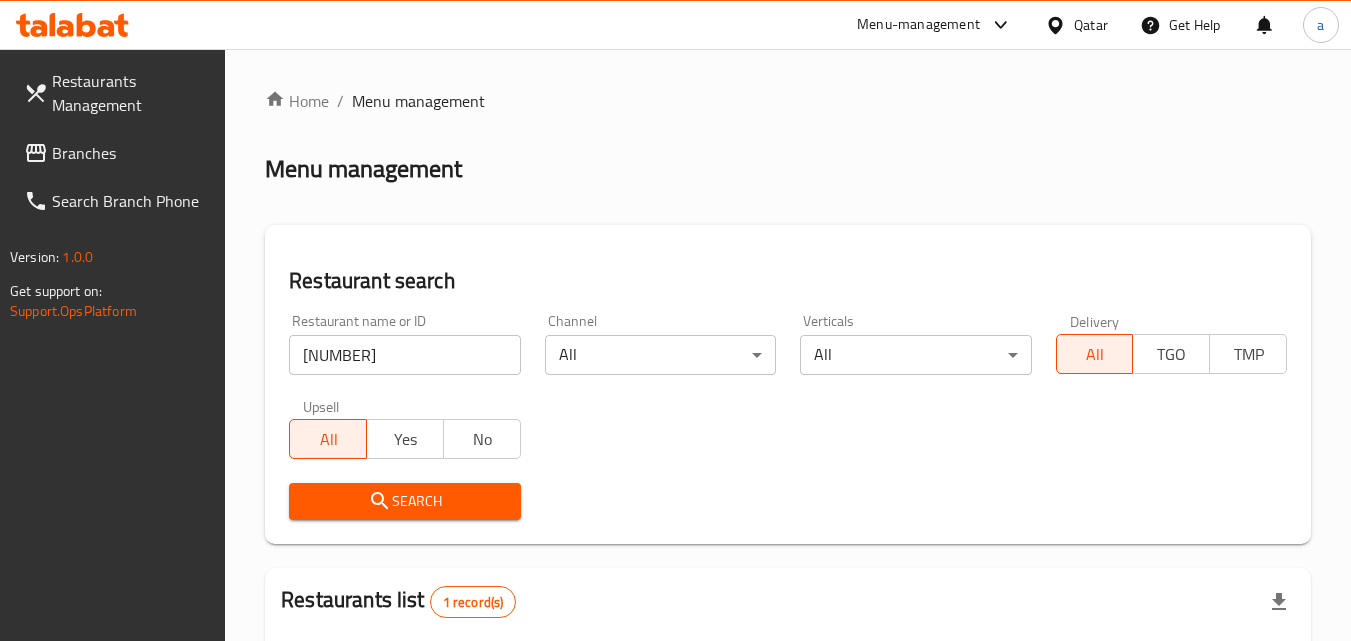 click on "Menu management" at bounding box center [418, 101] 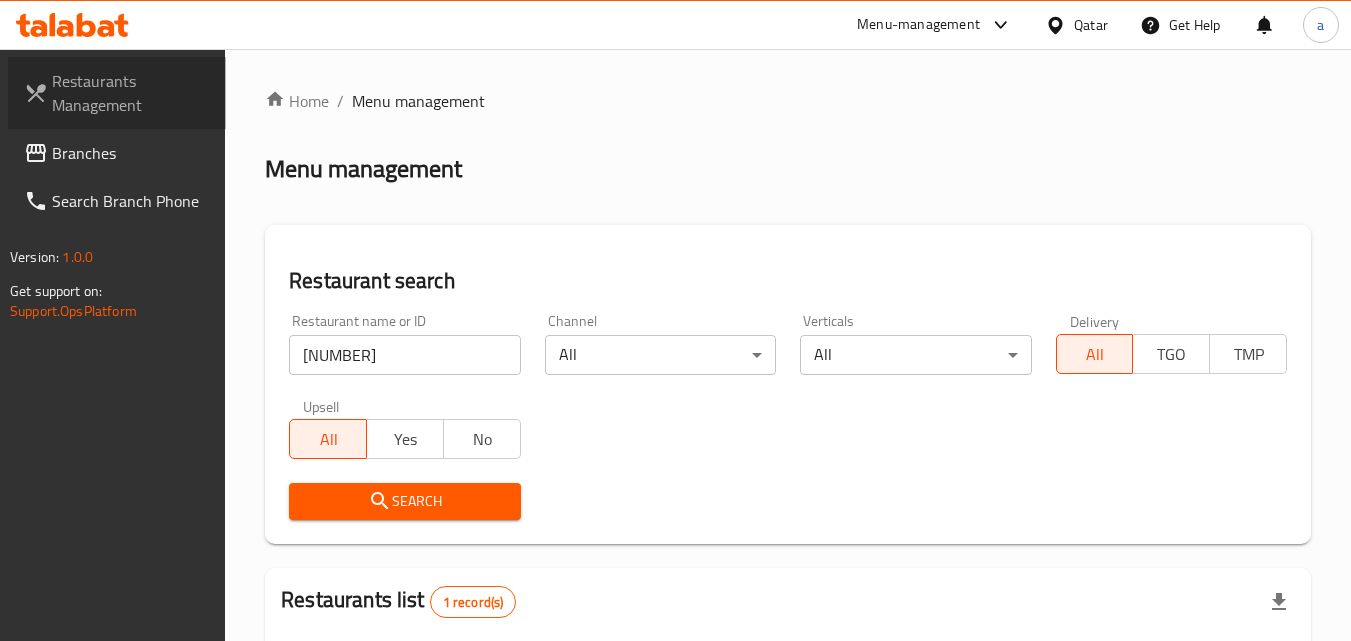 click on "Restaurants Management" at bounding box center [131, 93] 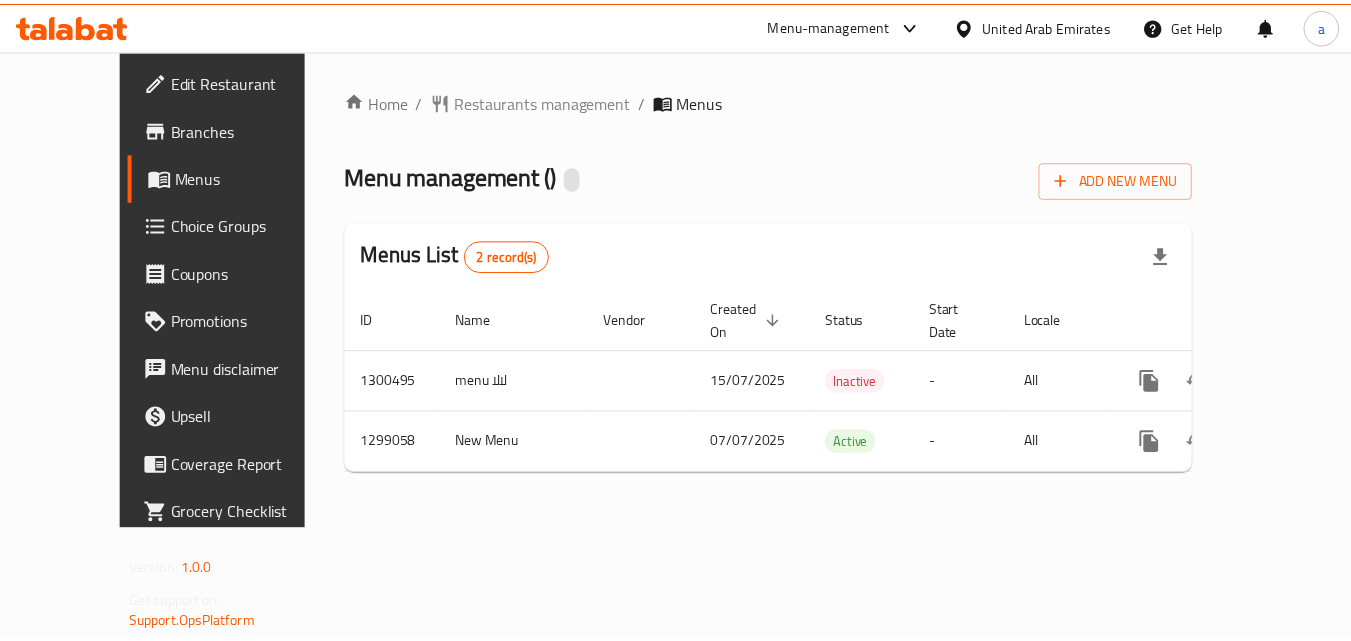 scroll, scrollTop: 0, scrollLeft: 0, axis: both 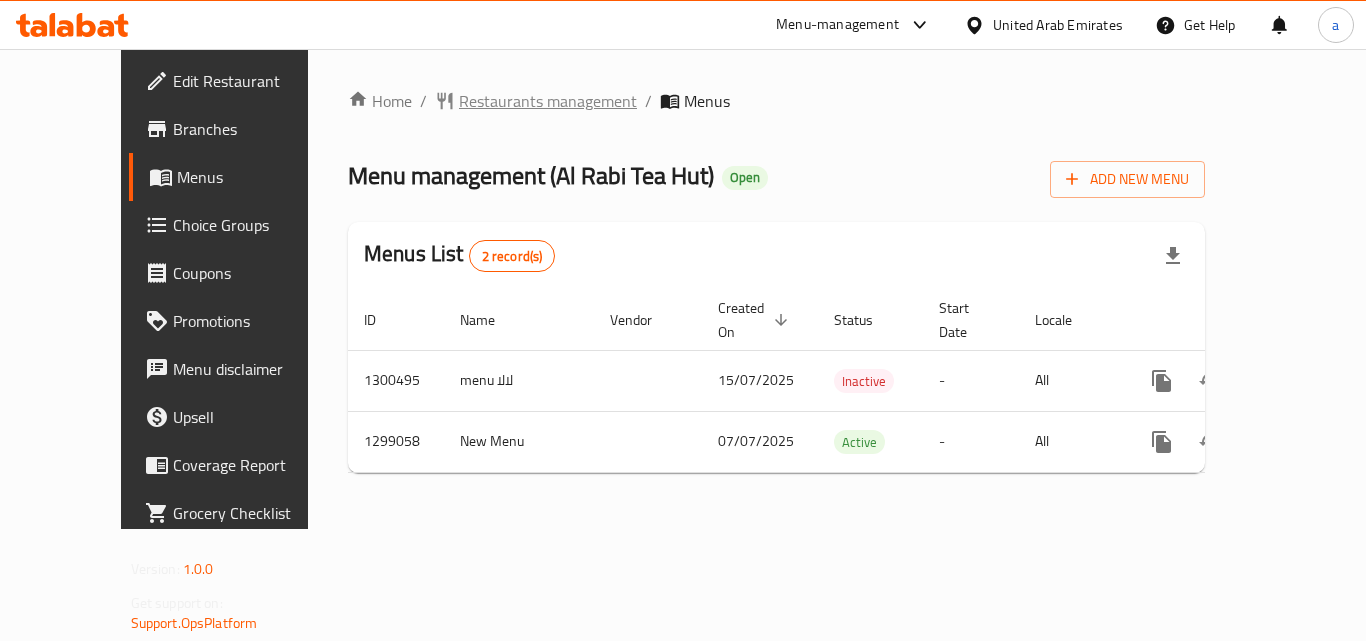 click on "Restaurants management" at bounding box center [548, 101] 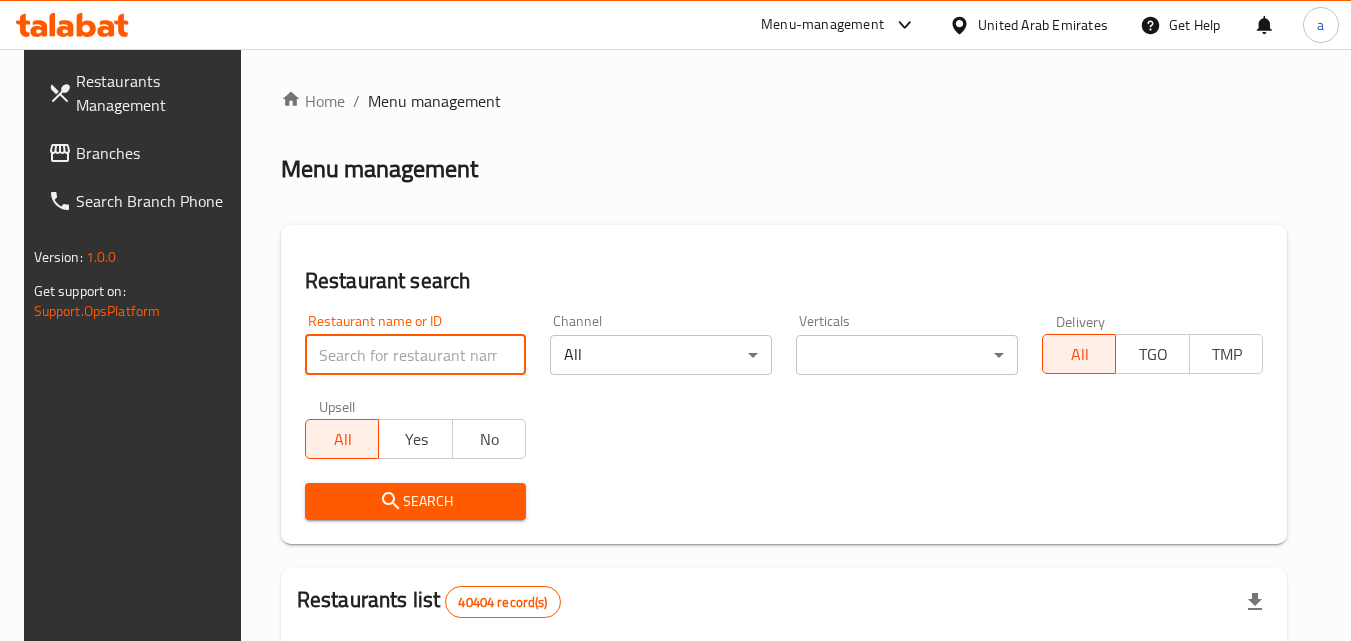 click at bounding box center [416, 355] 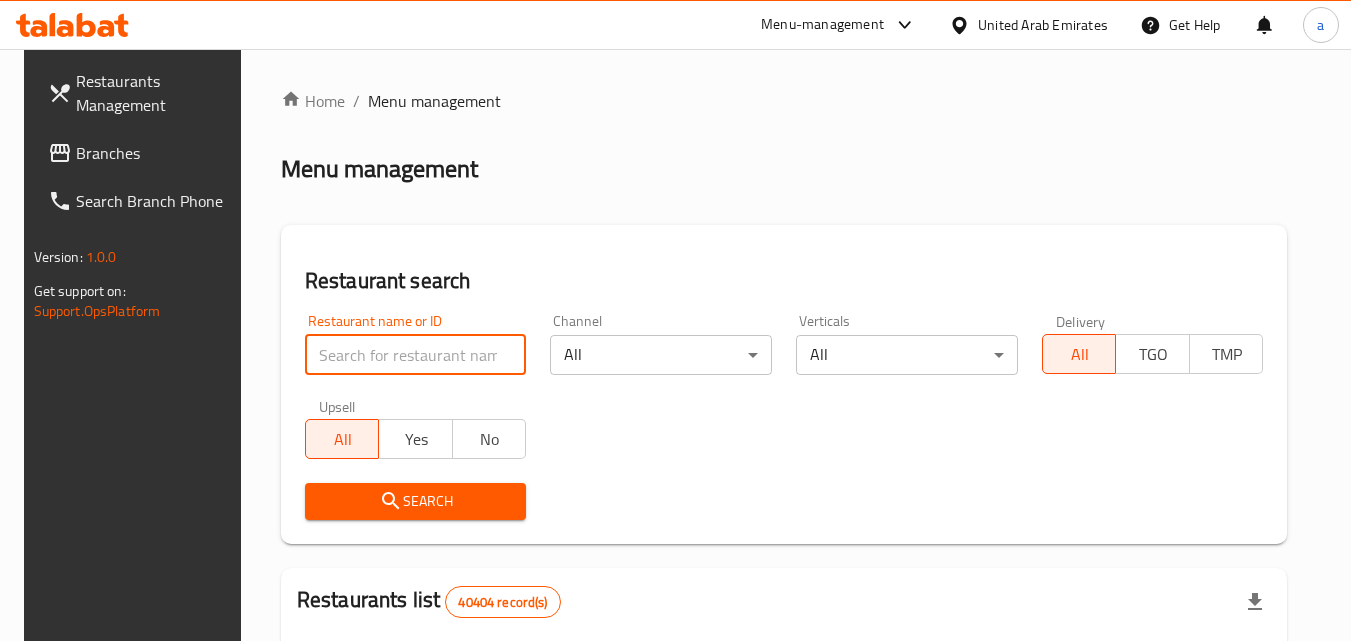 paste on "701201" 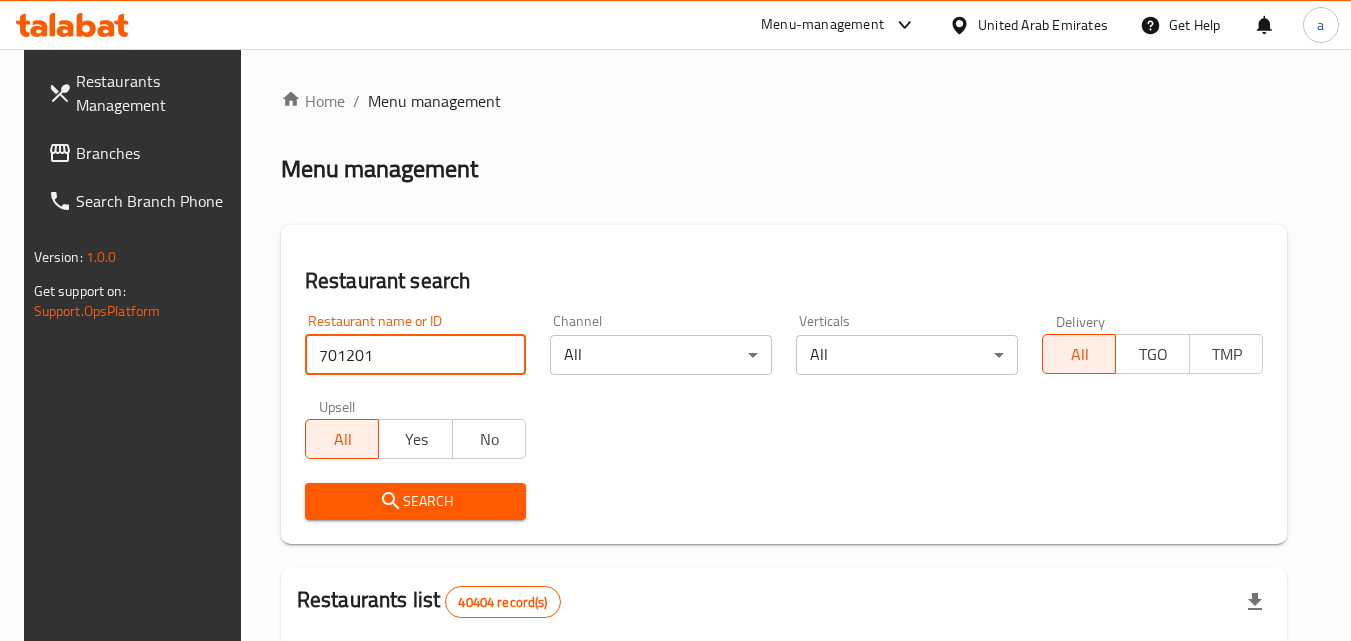 type on "701201" 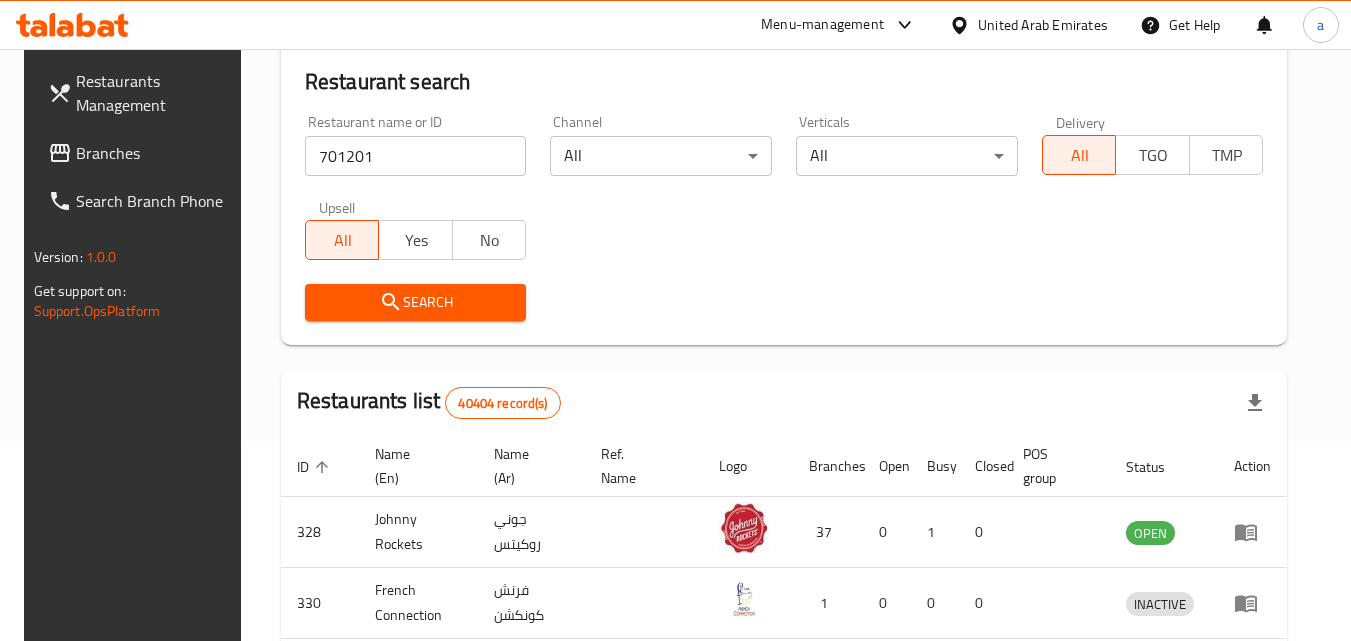 scroll, scrollTop: 200, scrollLeft: 0, axis: vertical 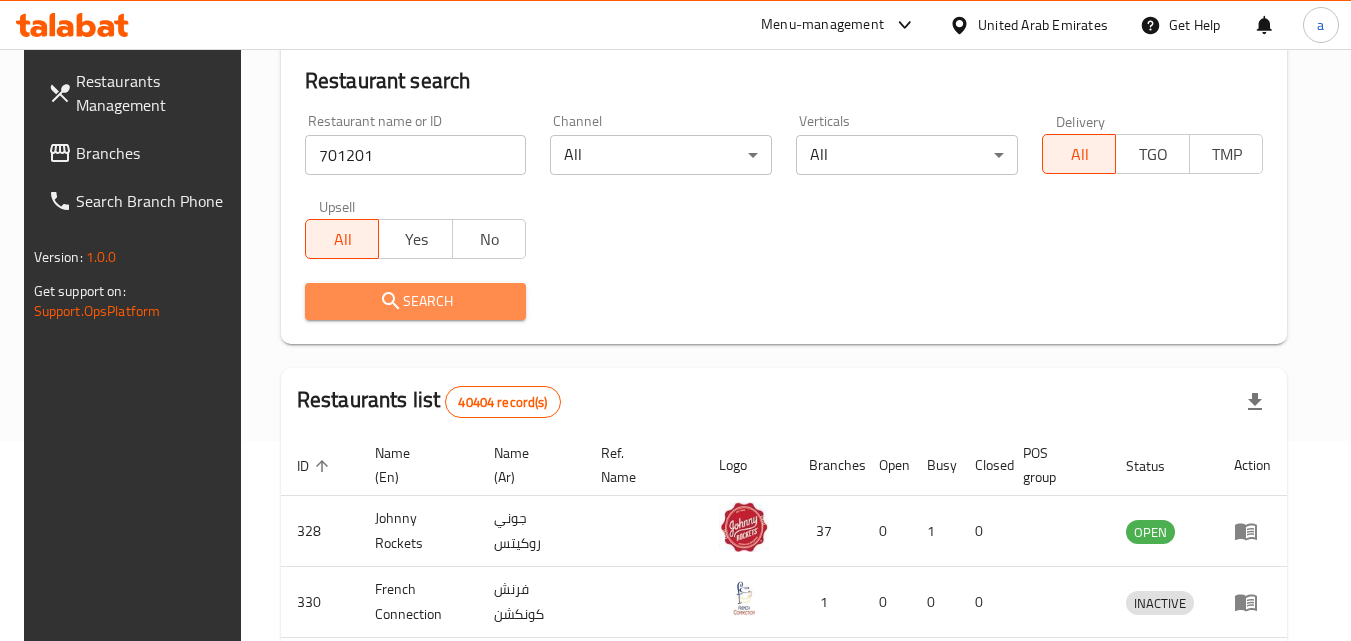 click on "Search" at bounding box center [416, 301] 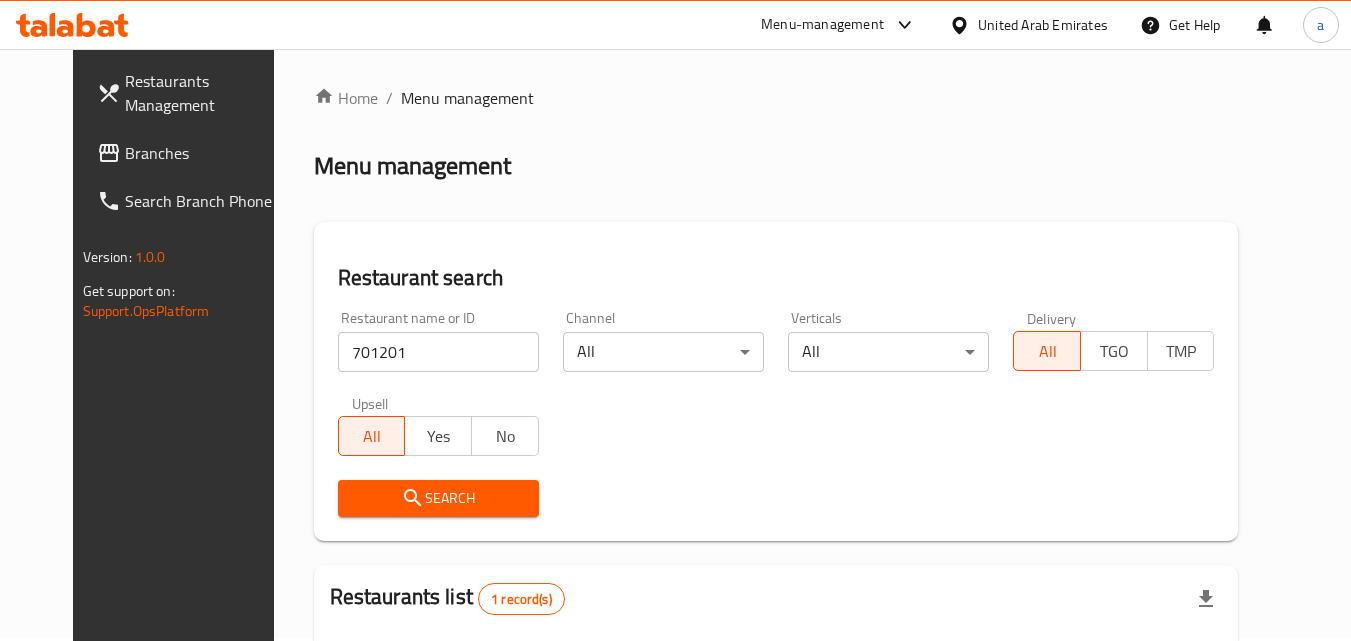 scroll, scrollTop: 0, scrollLeft: 0, axis: both 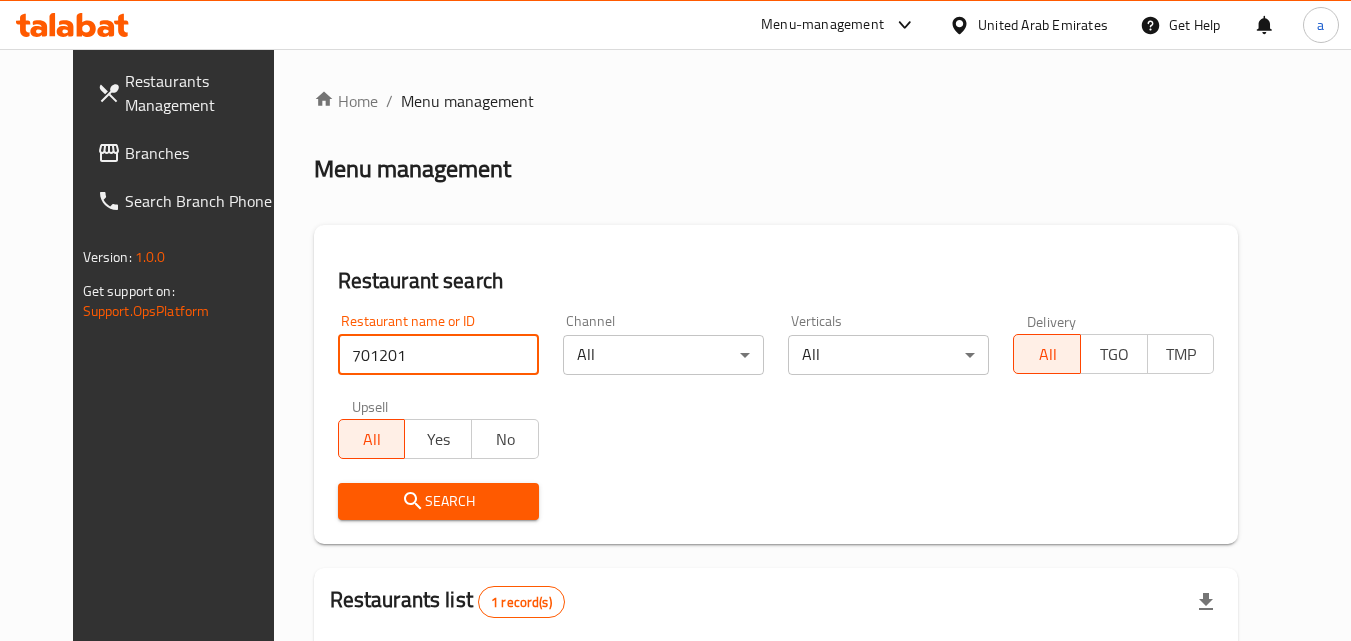 click on "701201" at bounding box center [438, 355] 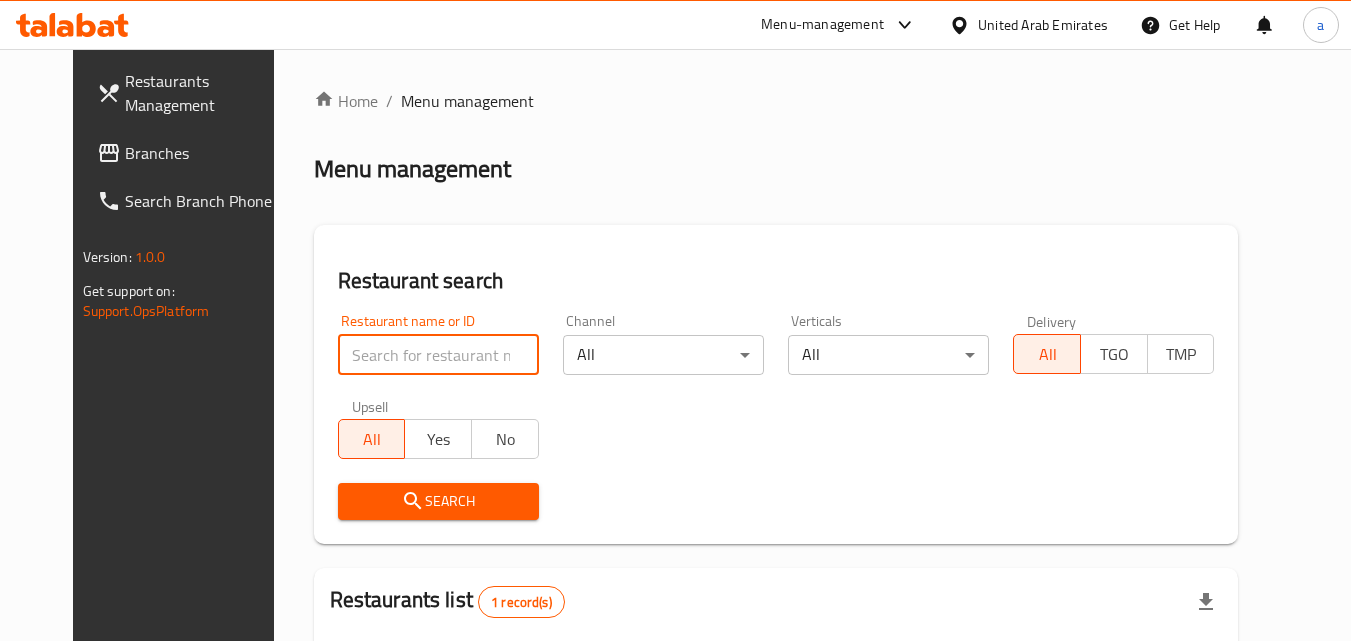 type 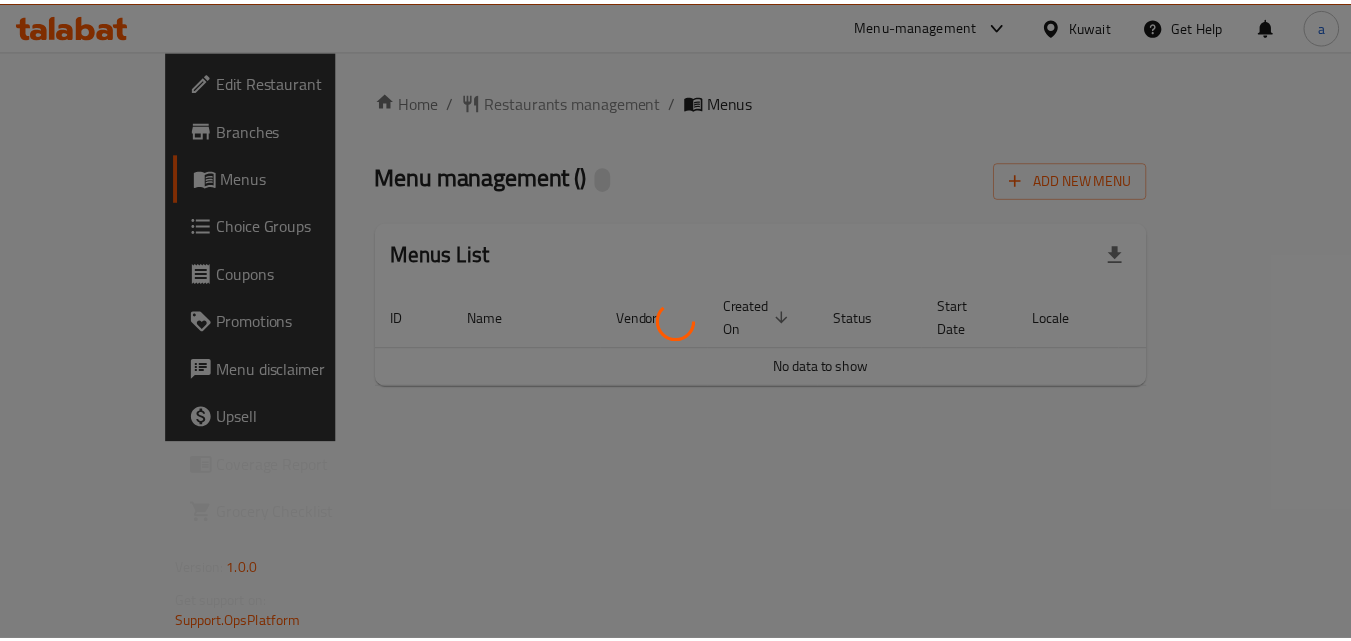scroll, scrollTop: 0, scrollLeft: 0, axis: both 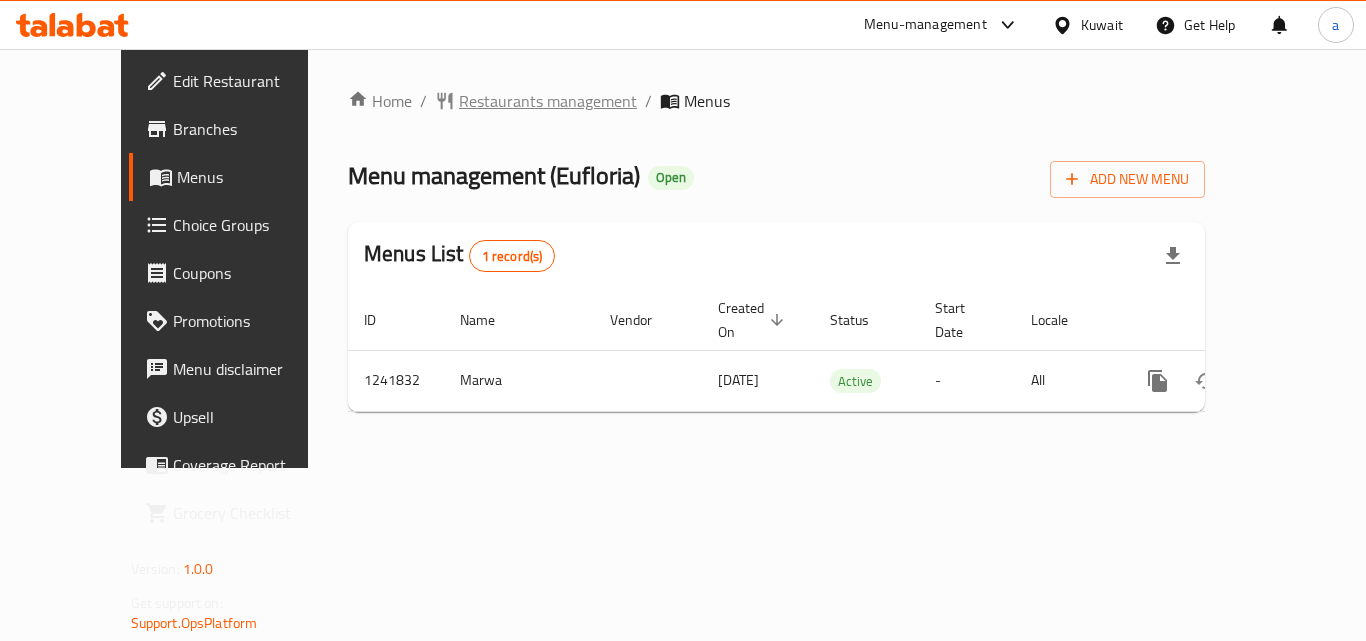 click on "Restaurants management" at bounding box center (548, 101) 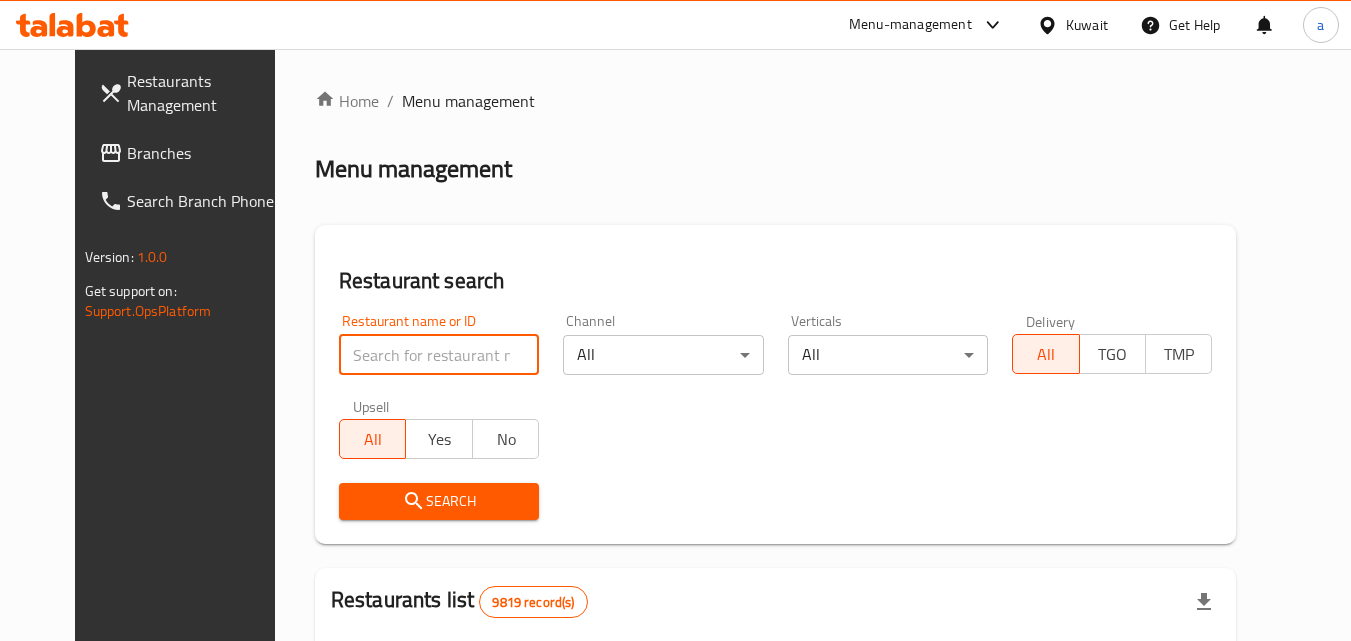 click at bounding box center [439, 355] 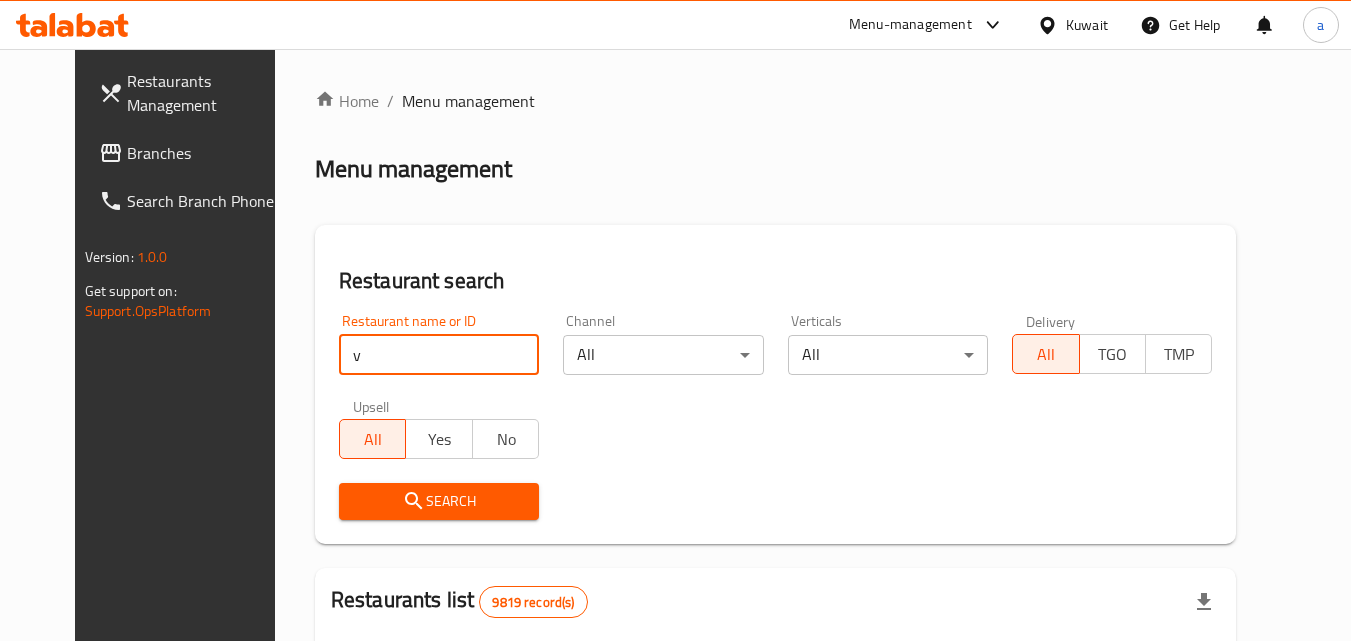 click on "v" at bounding box center (439, 355) 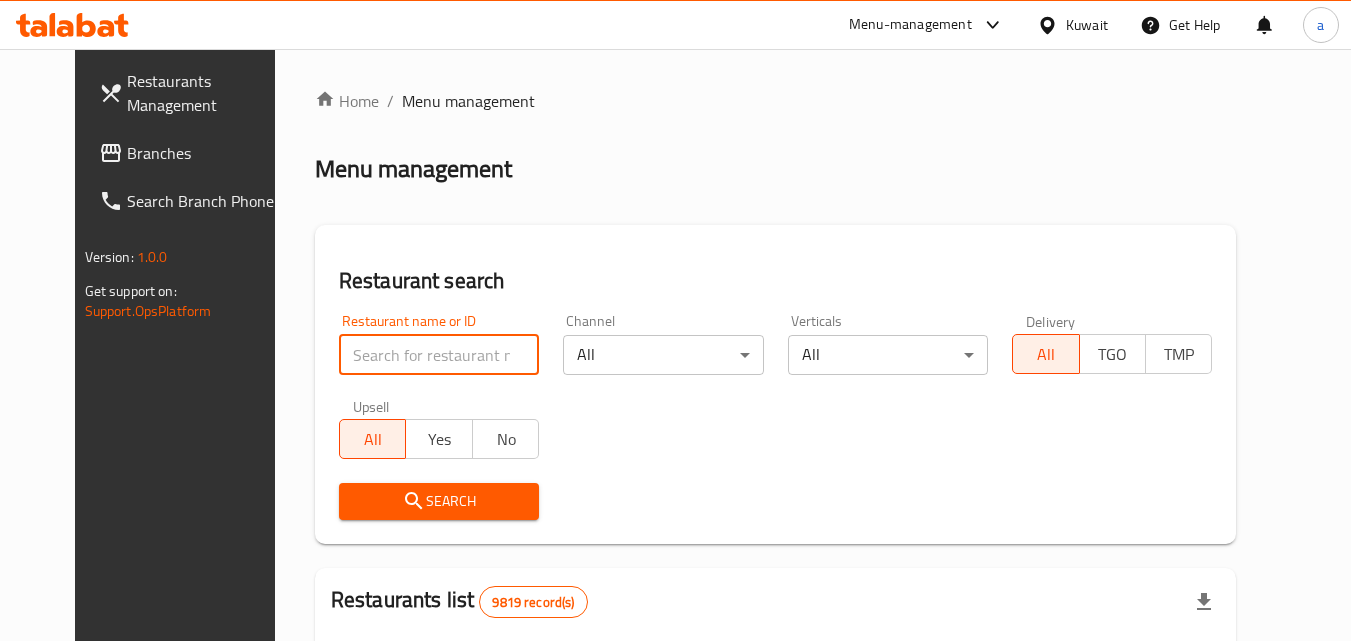 paste on "680870" 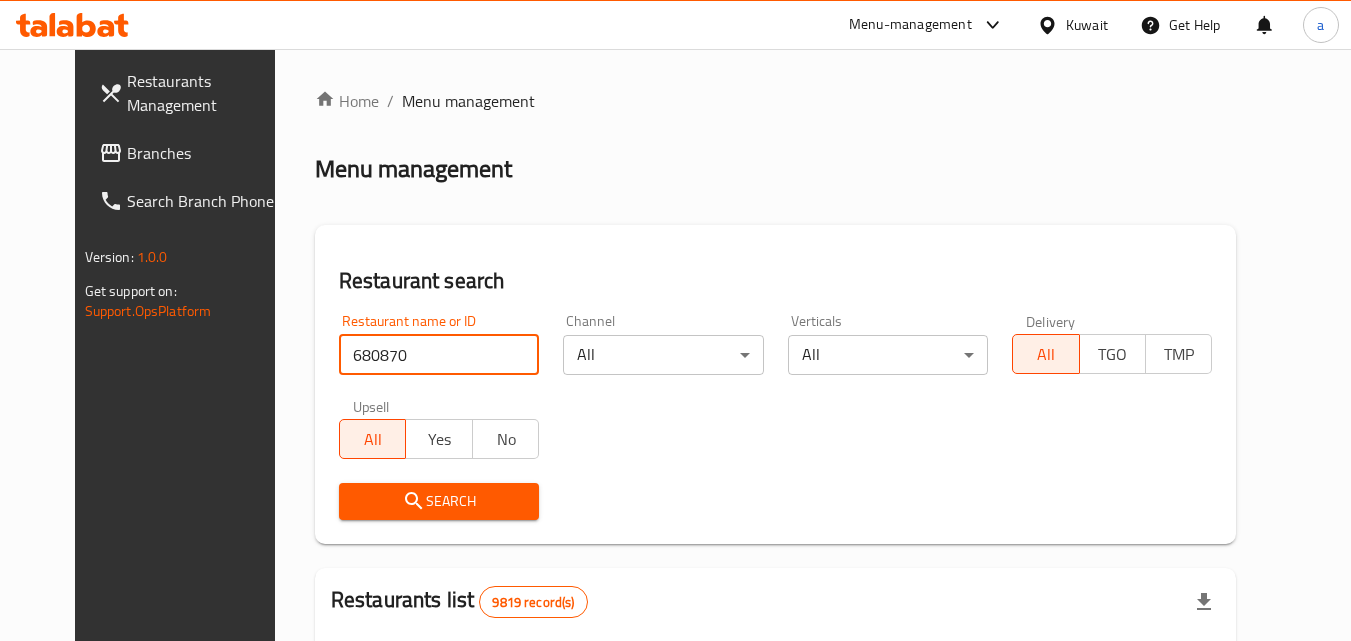 type on "680870" 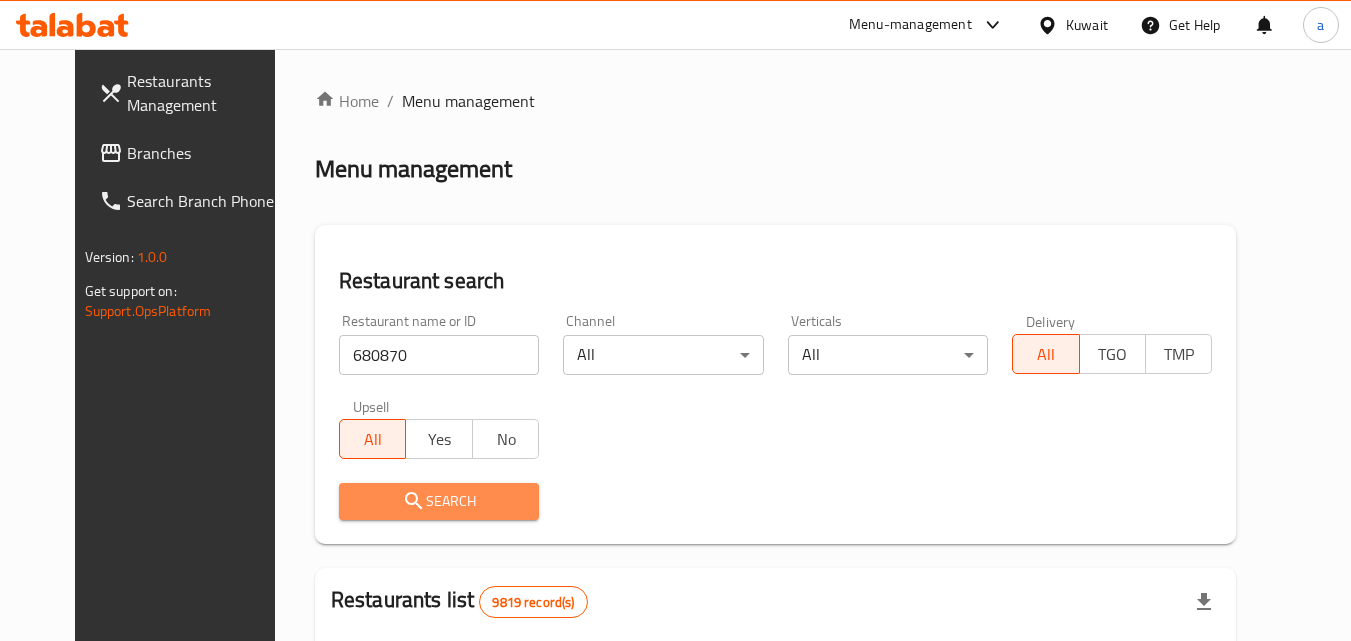 click on "Search" at bounding box center [439, 501] 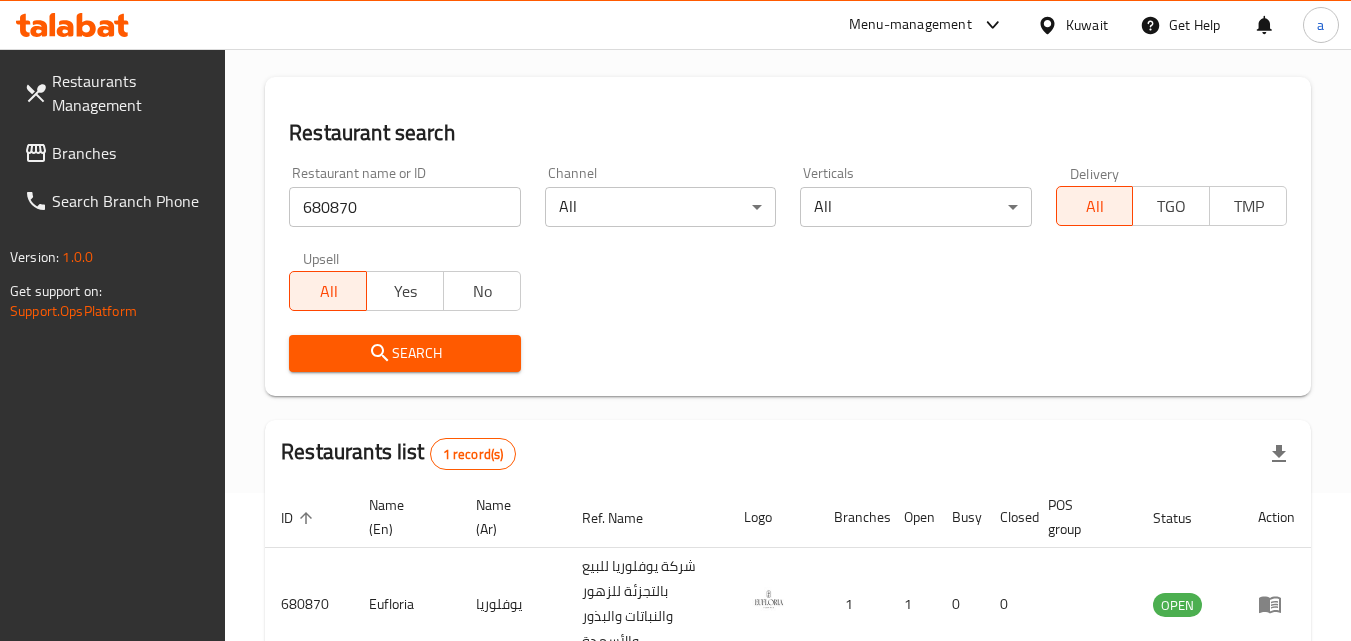 scroll, scrollTop: 100, scrollLeft: 0, axis: vertical 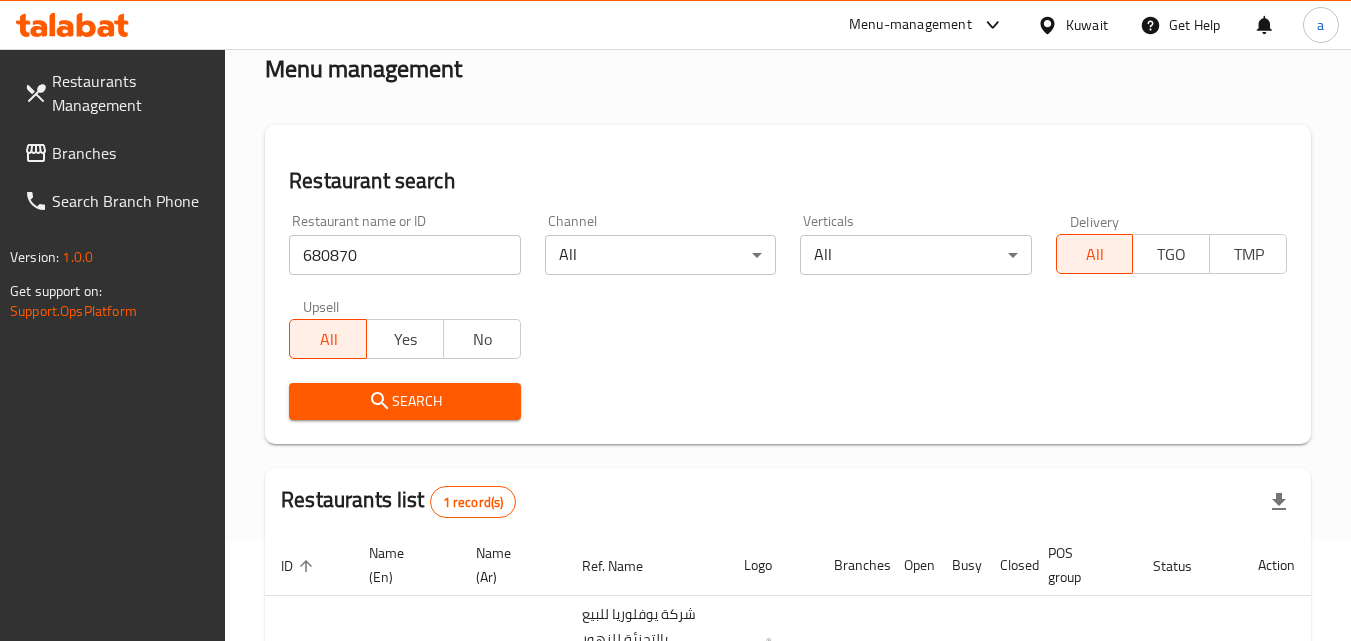 click on "Kuwait" at bounding box center [1087, 25] 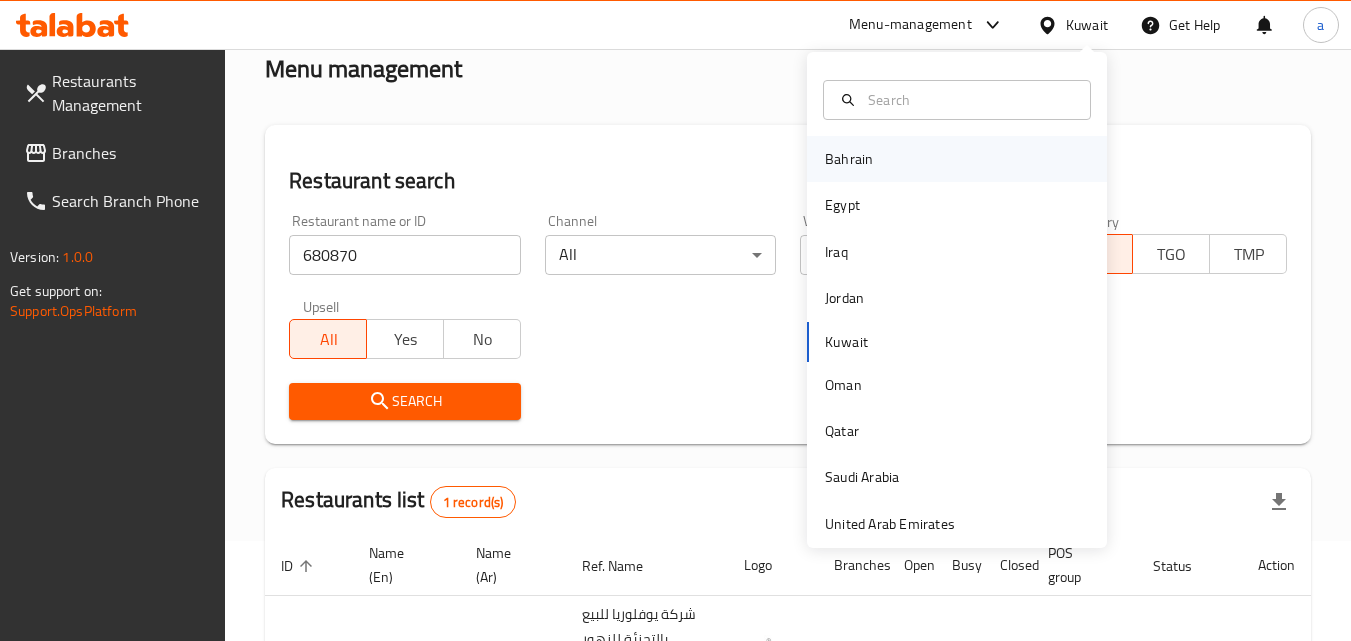 click on "Bahrain" at bounding box center (957, 159) 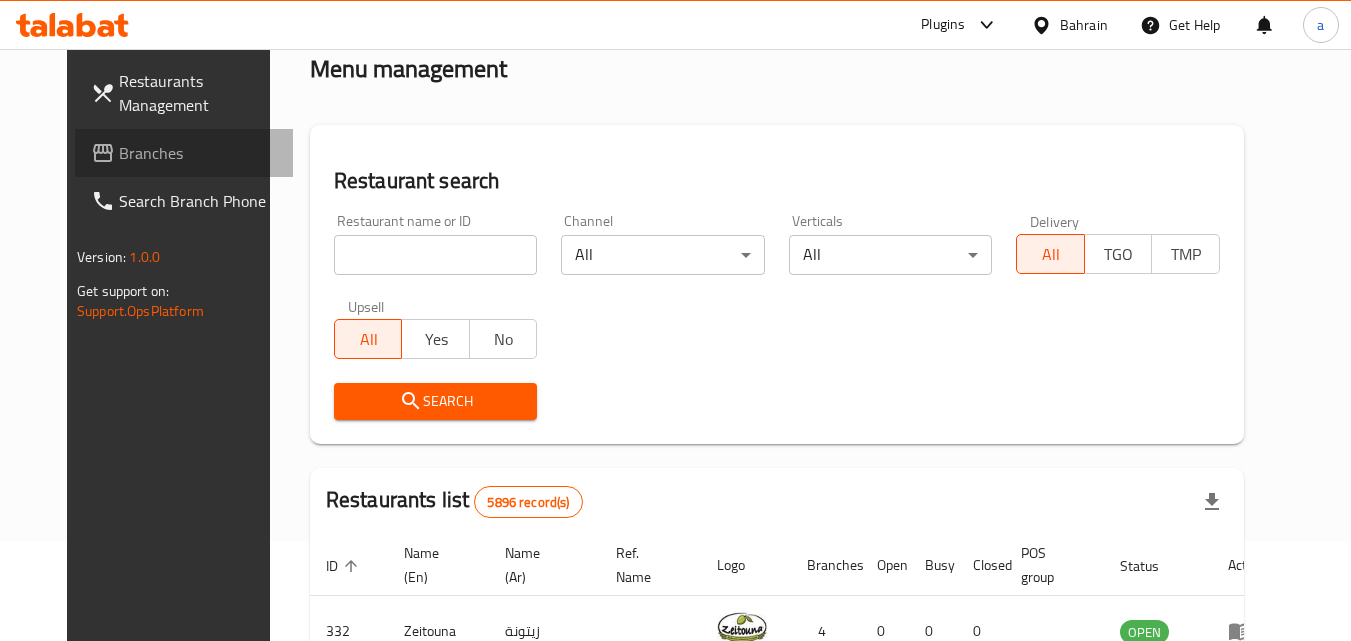 click on "Branches" at bounding box center (198, 153) 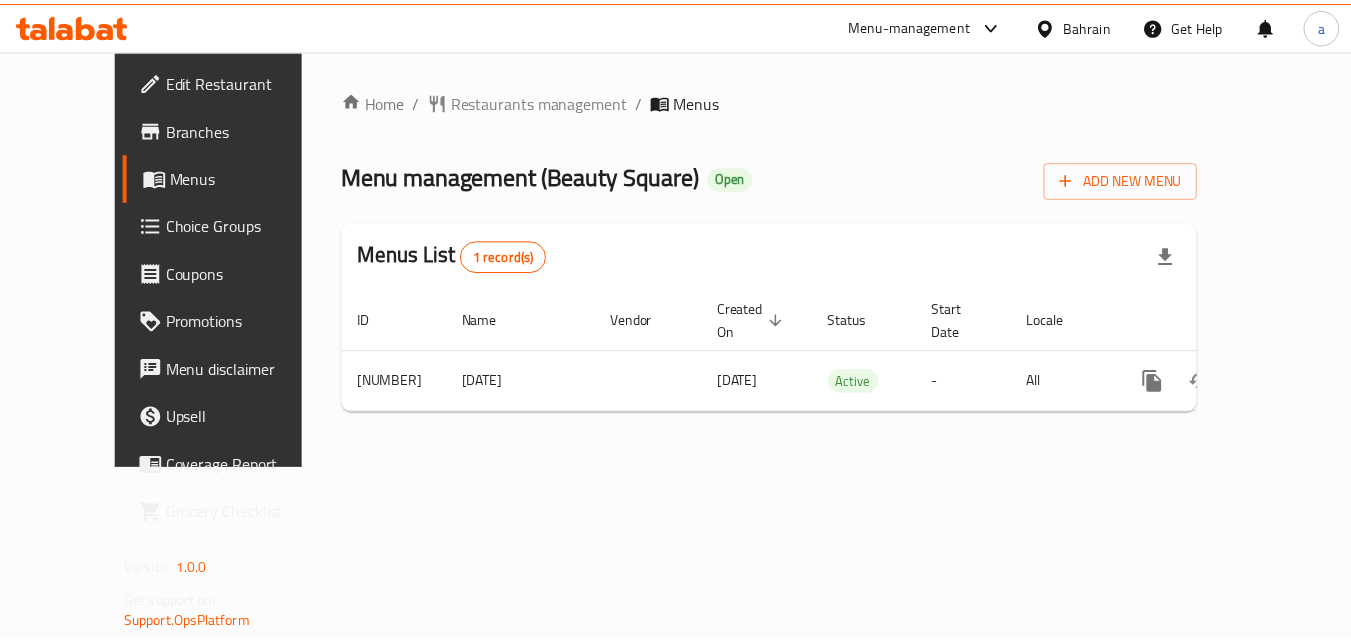 scroll, scrollTop: 0, scrollLeft: 0, axis: both 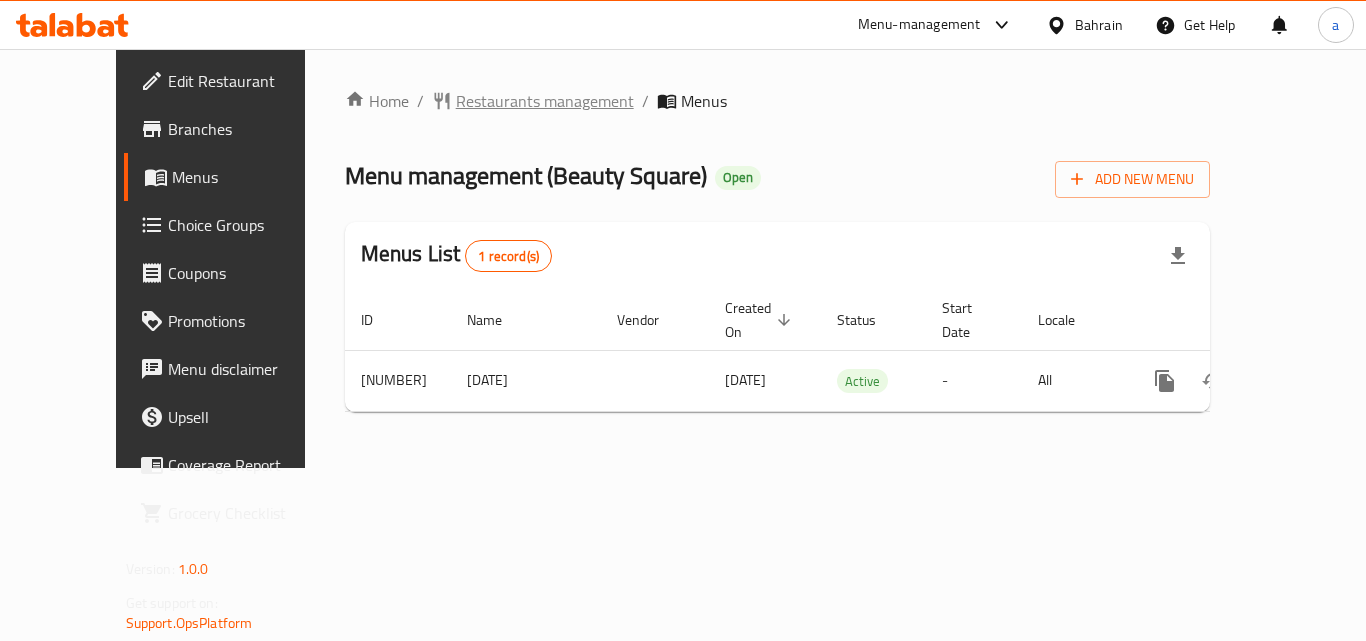 click on "Restaurants management" at bounding box center [545, 101] 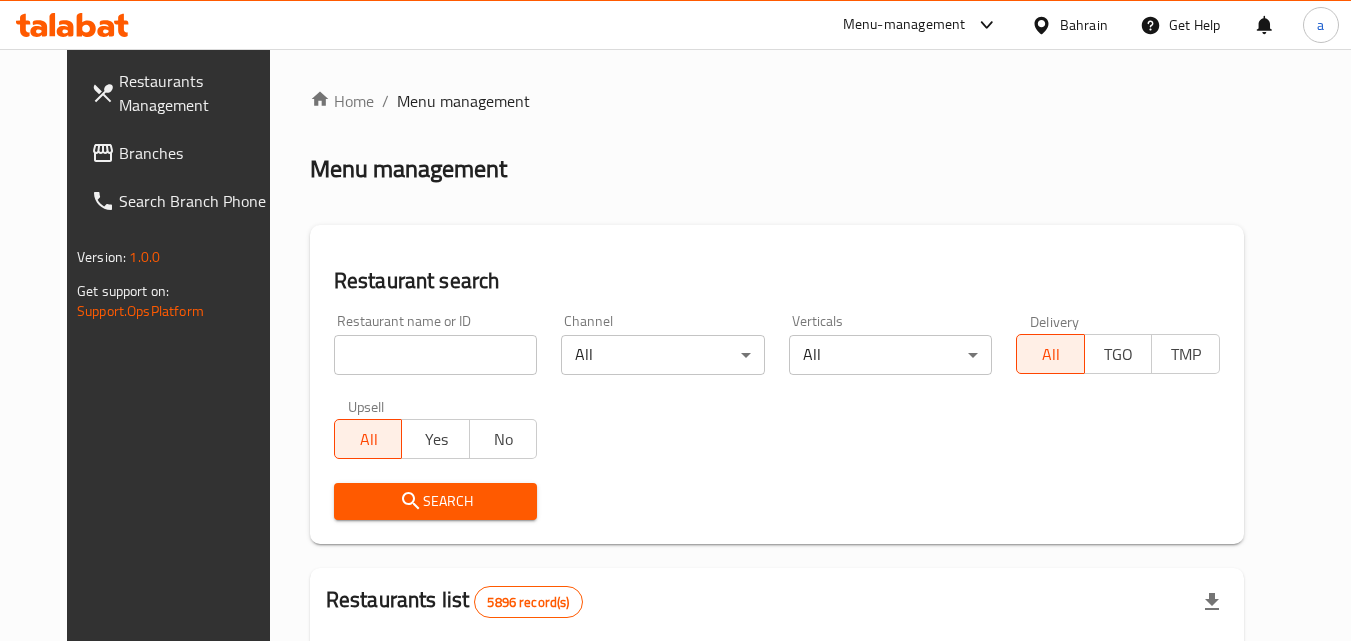click at bounding box center (436, 355) 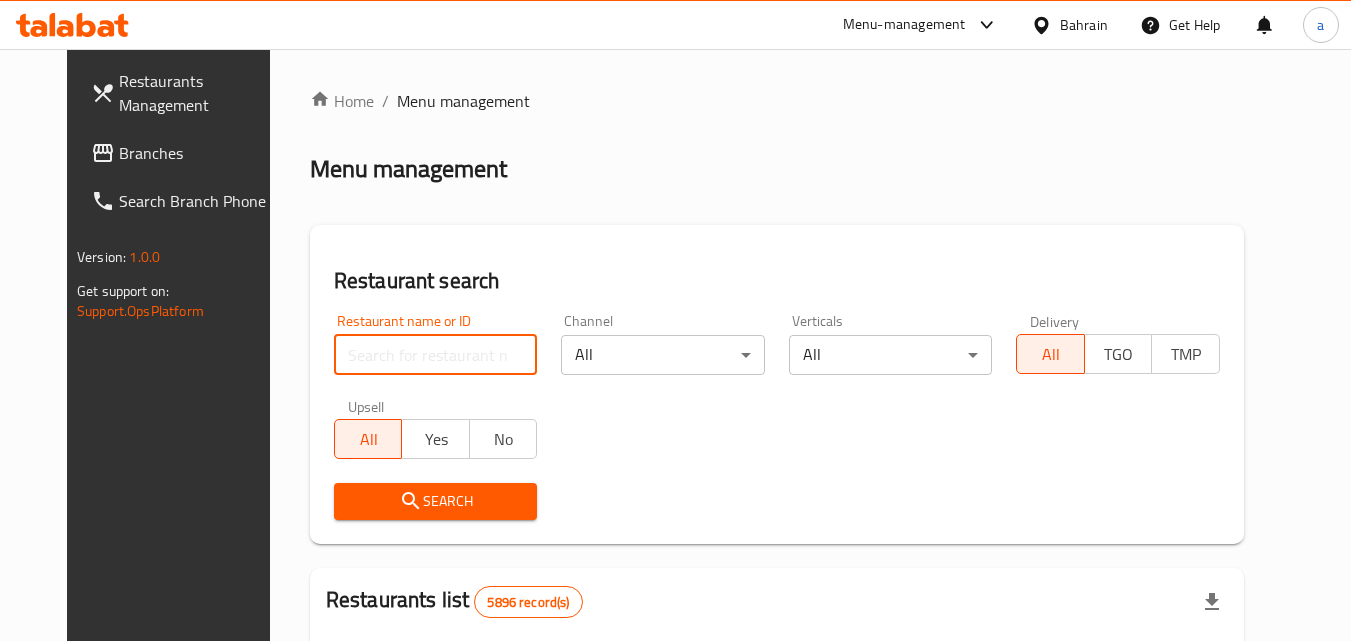 paste on "[NUMBER]" 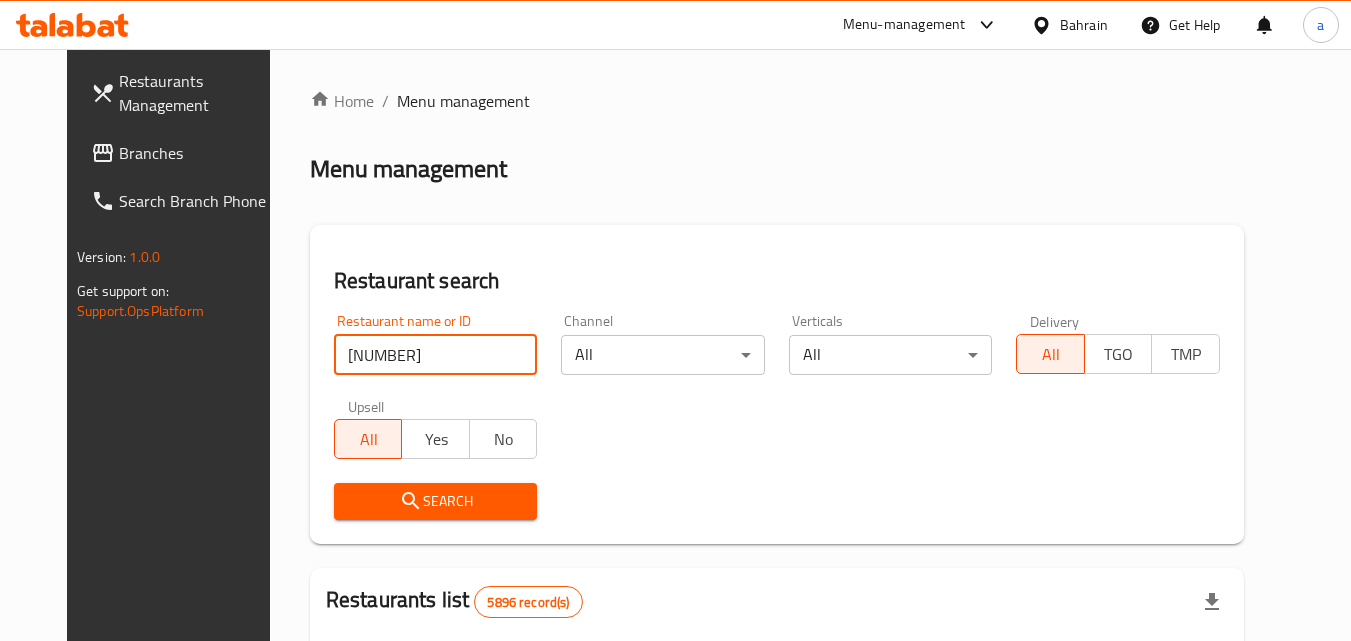 type on "[NUMBER]" 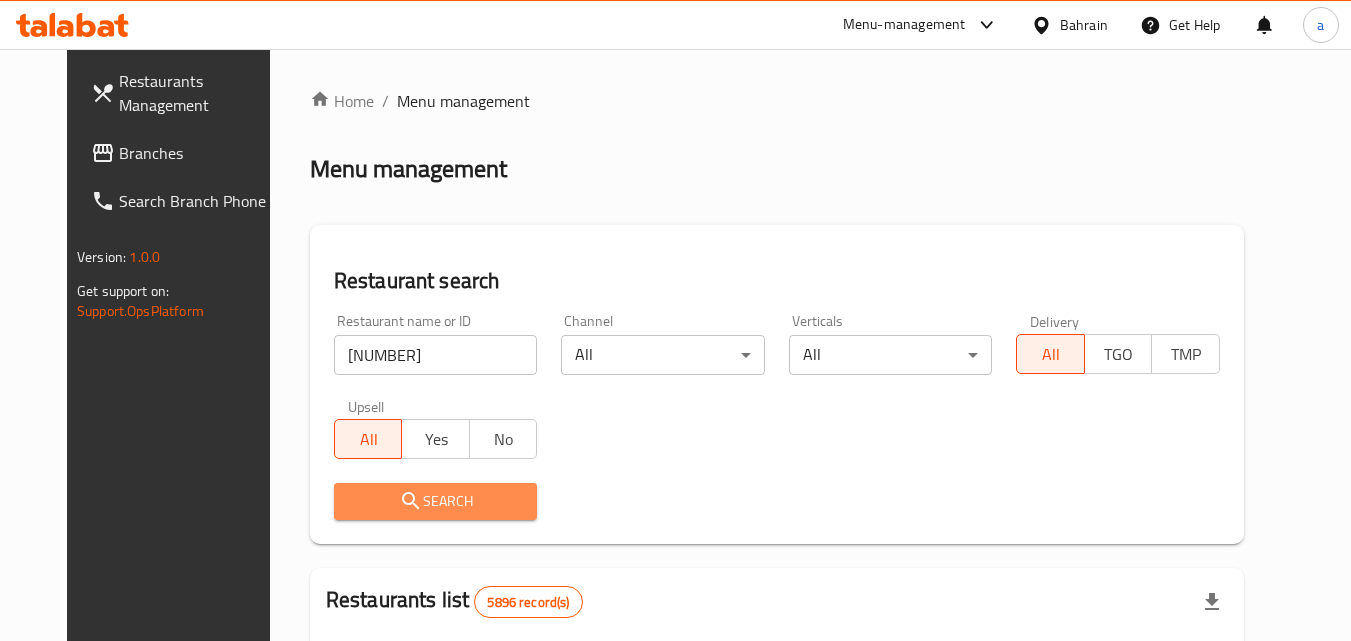 click on "Search" at bounding box center (436, 501) 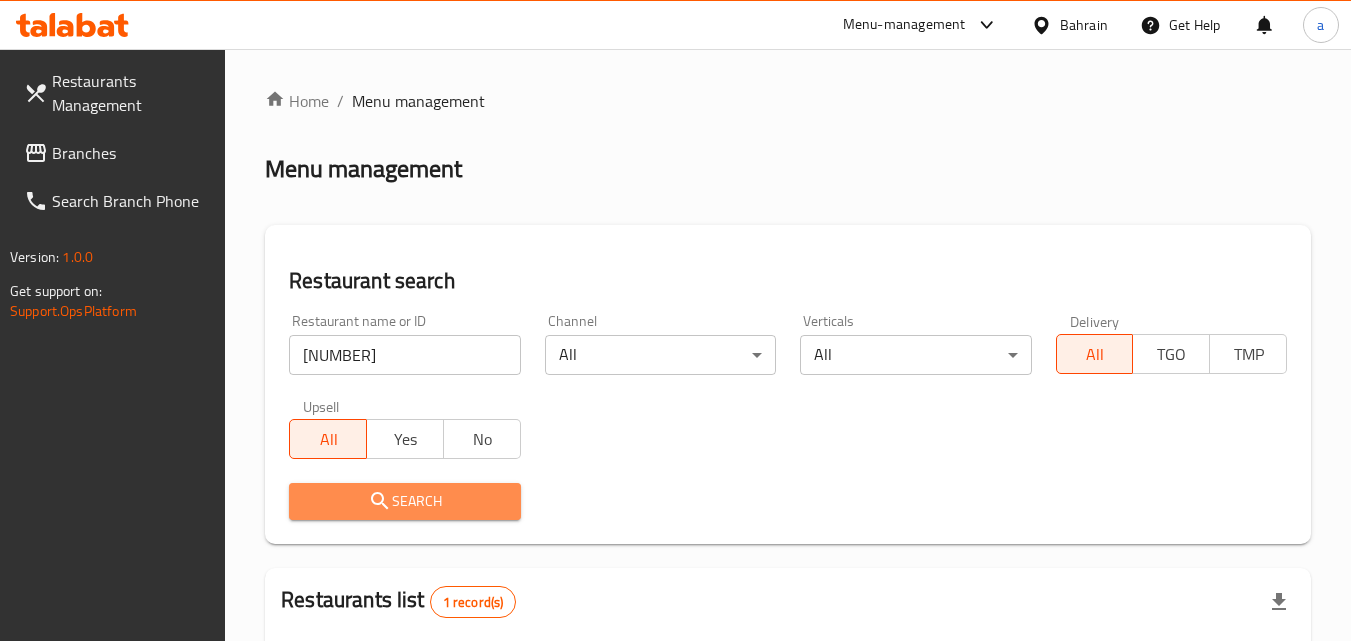 click on "Search" at bounding box center [404, 501] 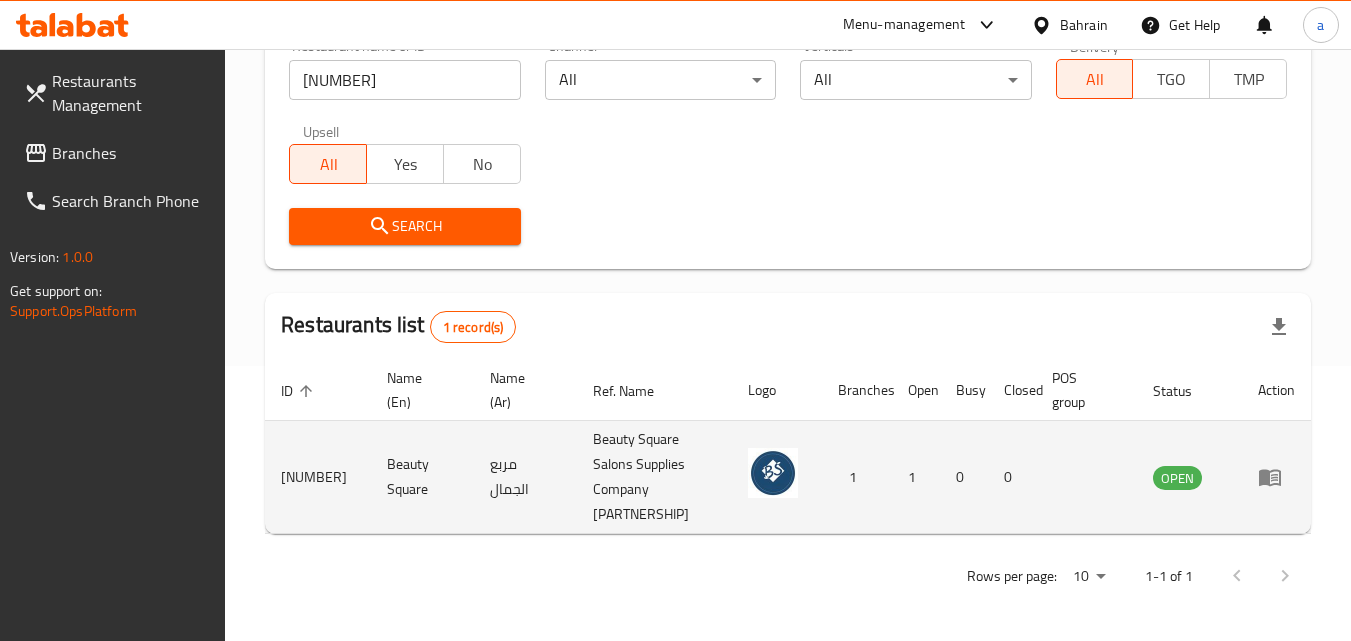 scroll, scrollTop: 276, scrollLeft: 0, axis: vertical 